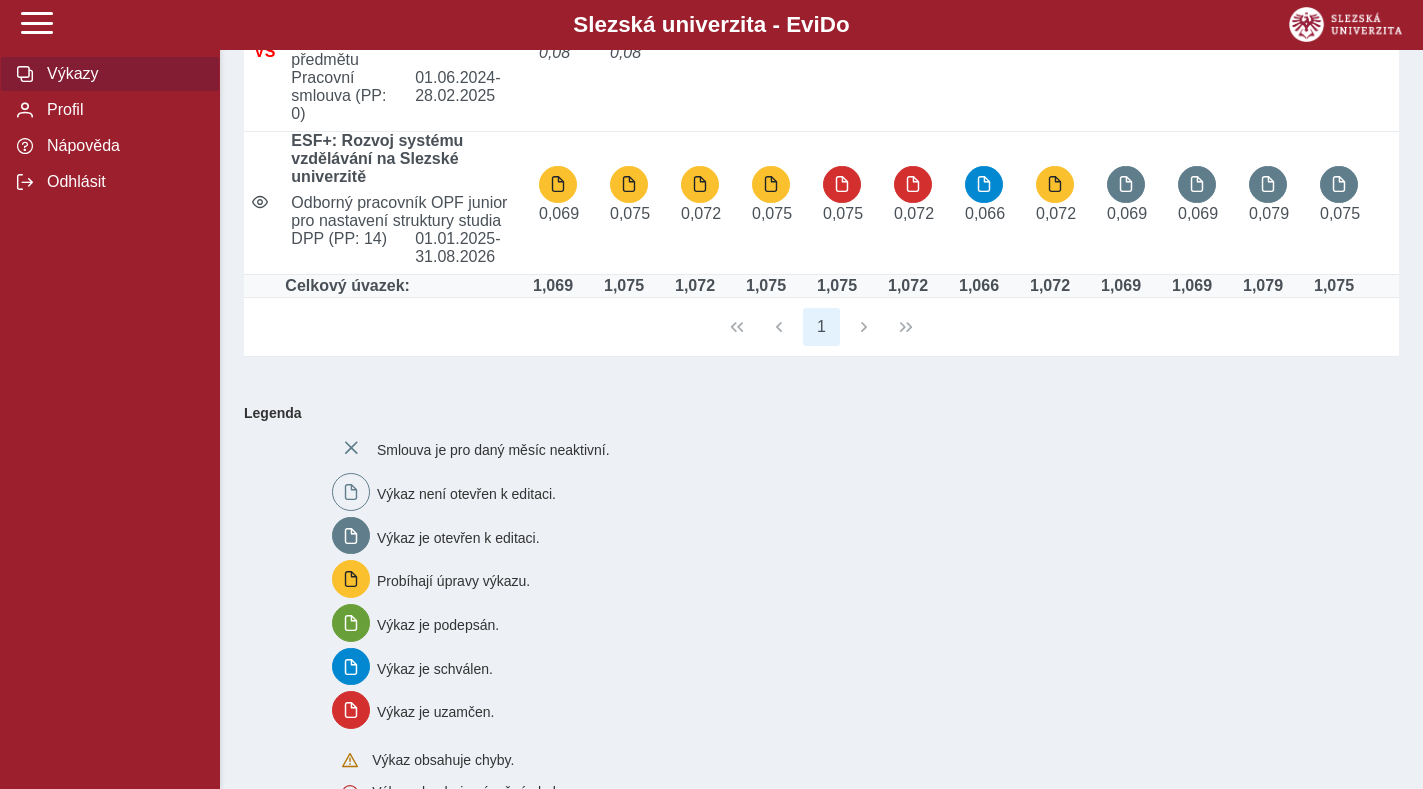scroll, scrollTop: 100, scrollLeft: 0, axis: vertical 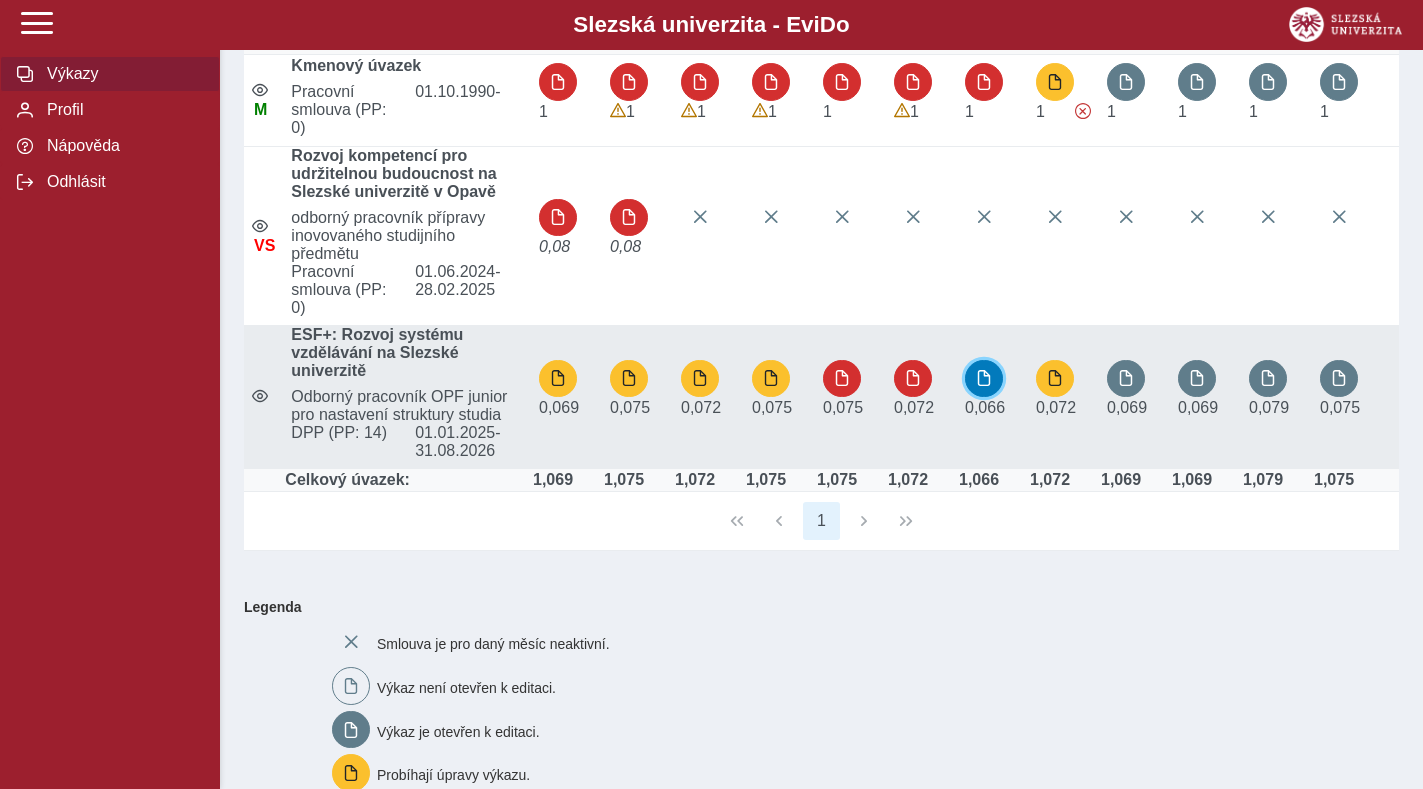 click at bounding box center [984, 378] 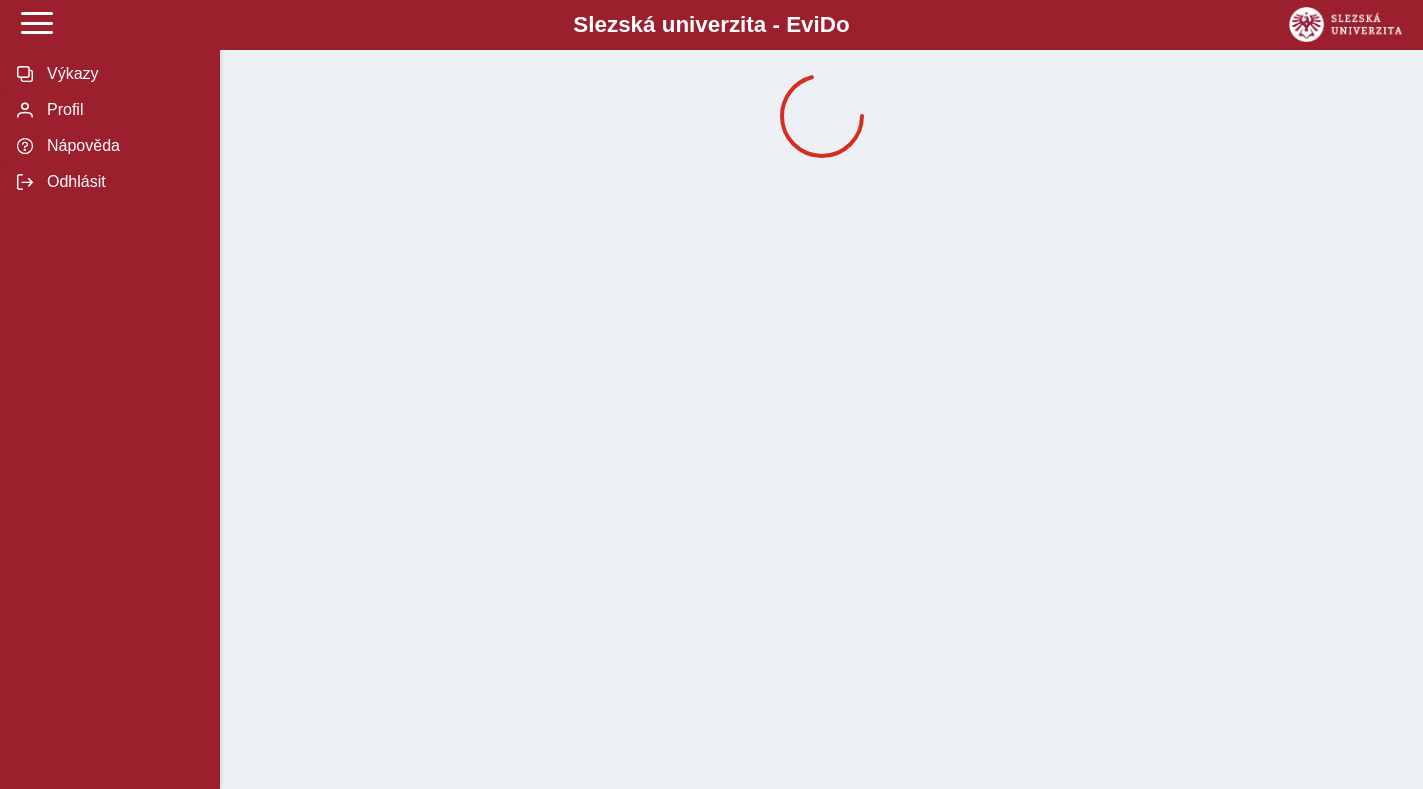 scroll, scrollTop: 0, scrollLeft: 0, axis: both 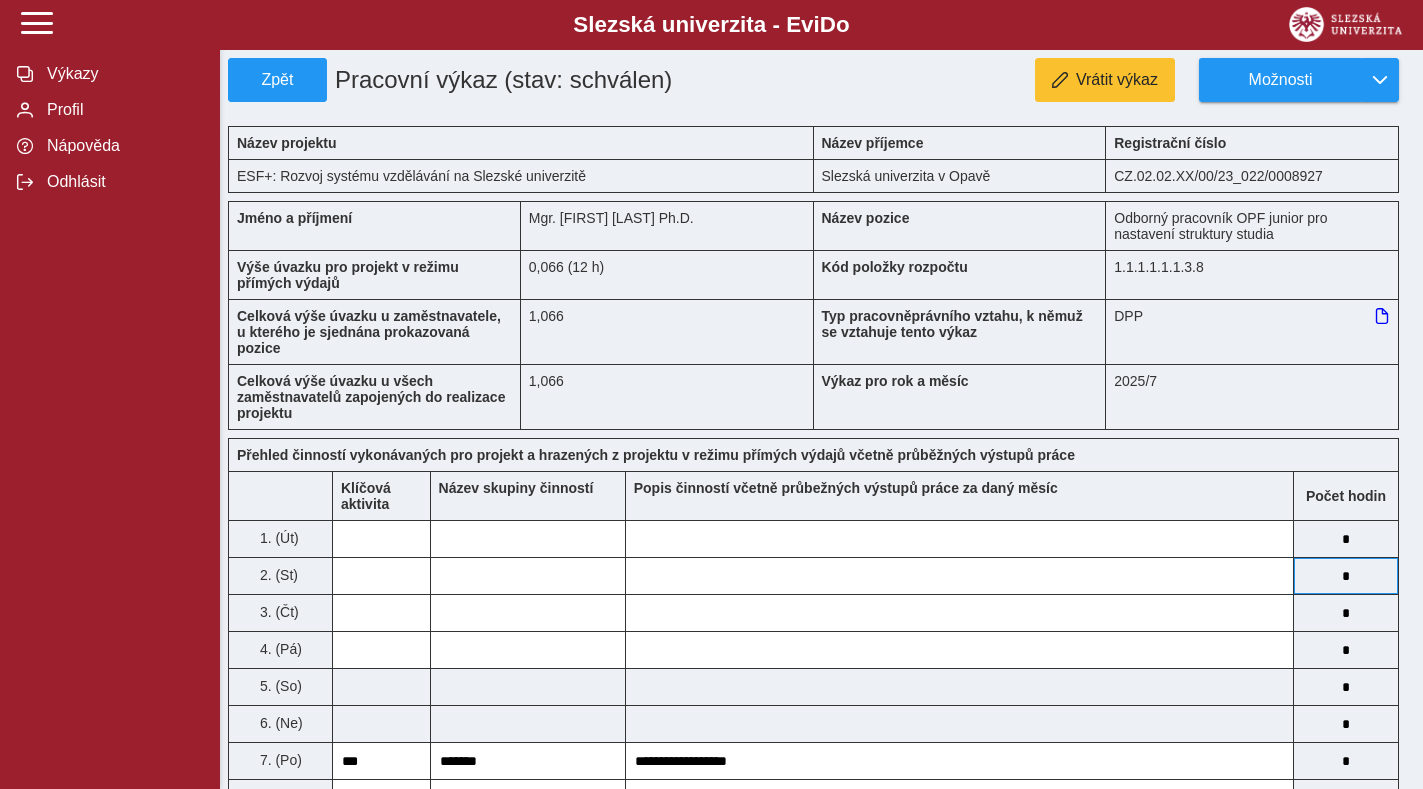 type 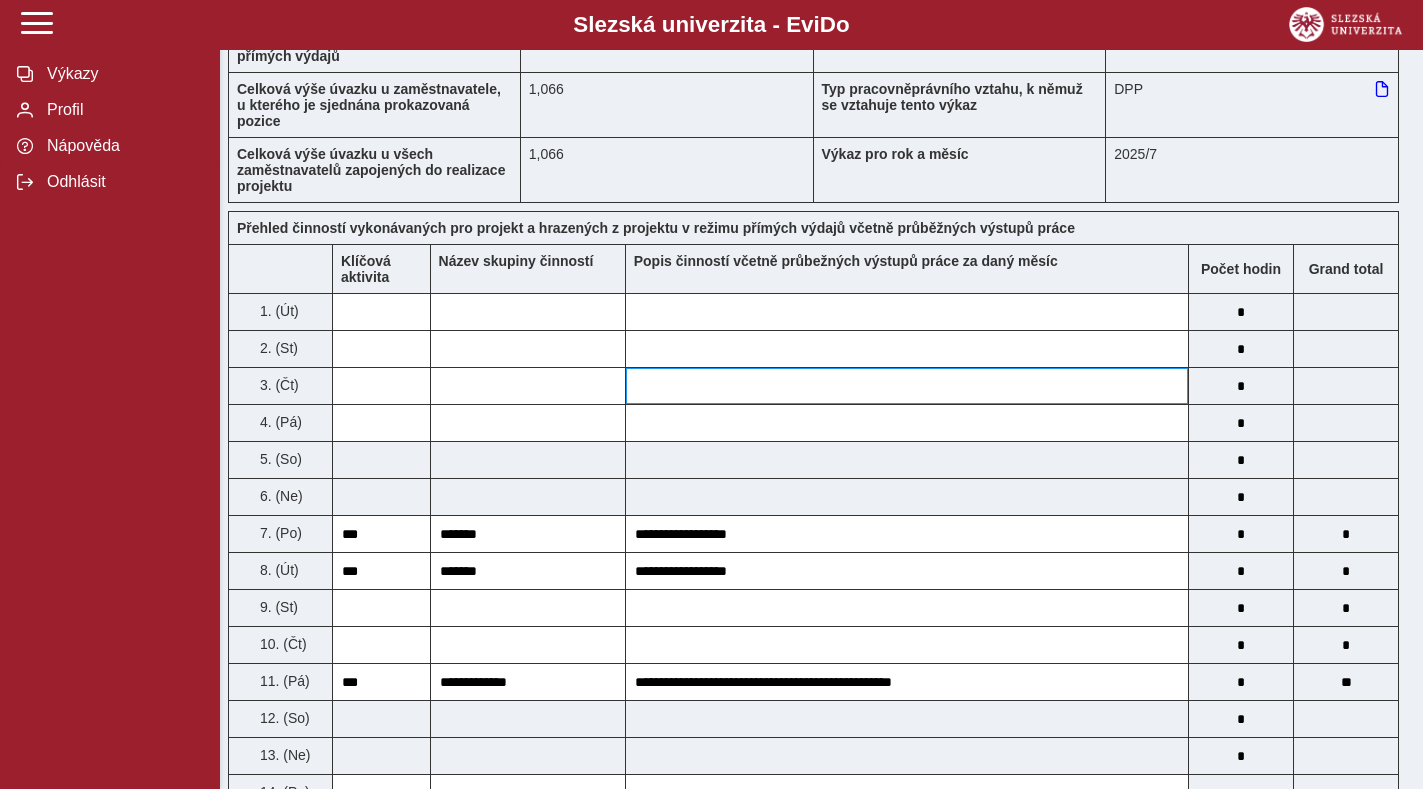 scroll, scrollTop: 0, scrollLeft: 0, axis: both 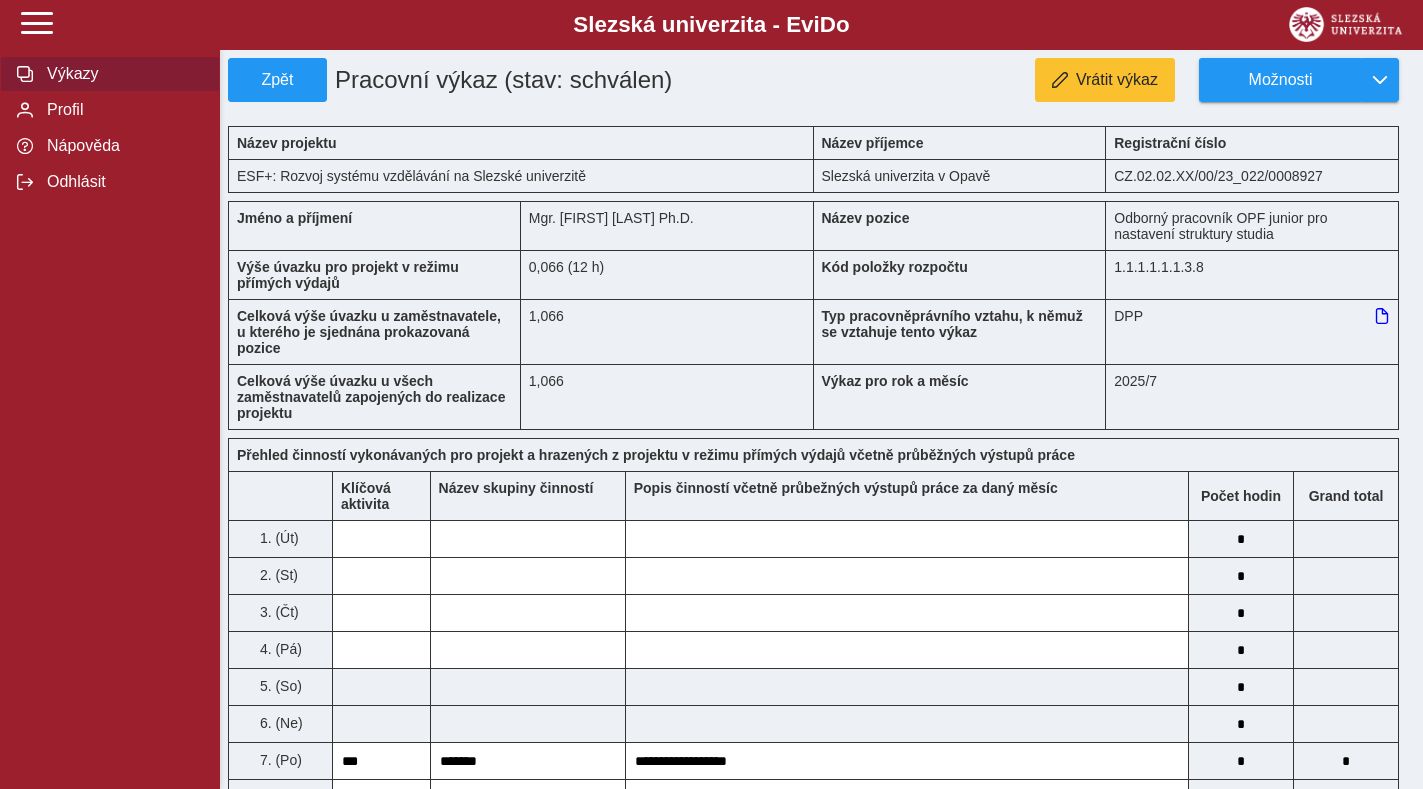 click on "Výkazy" at bounding box center (122, 74) 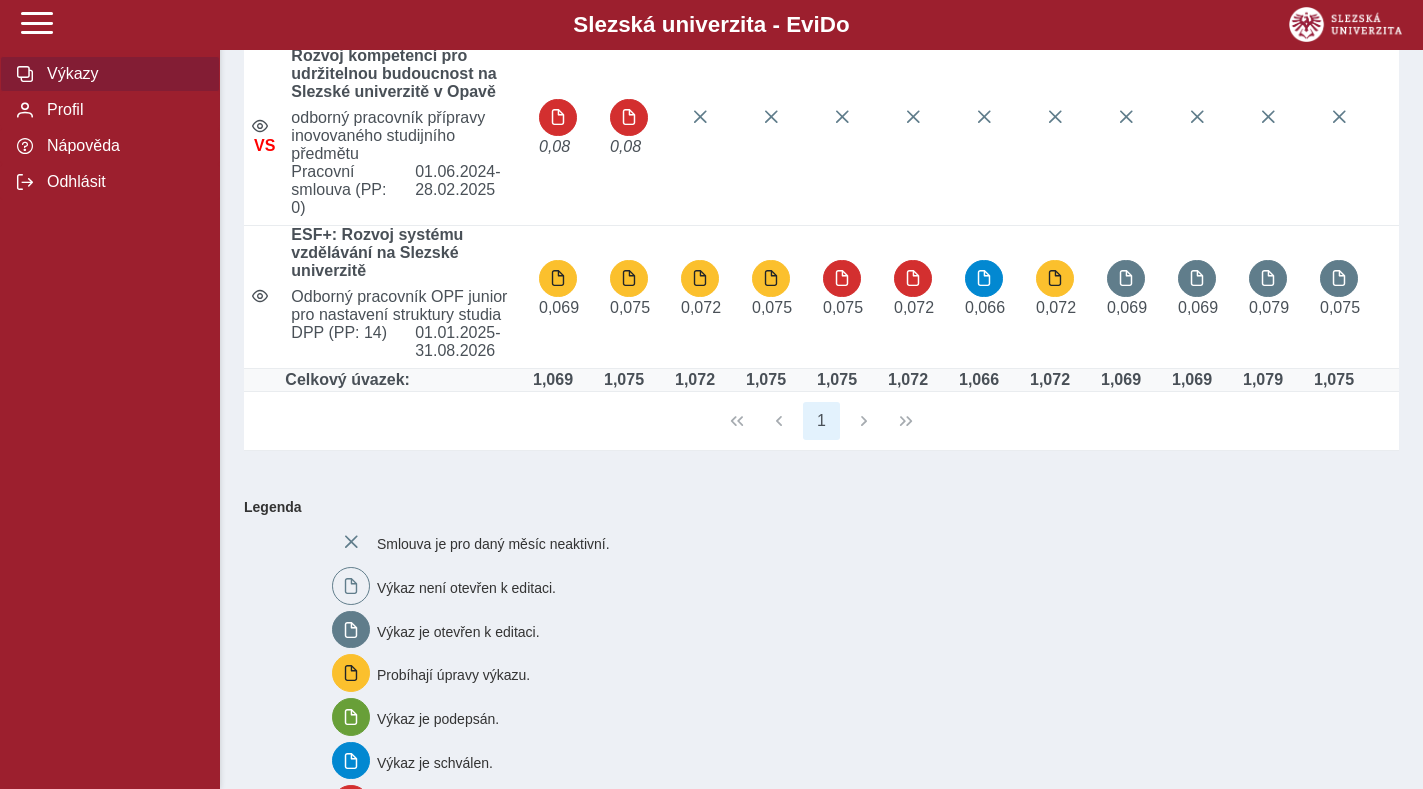 scroll, scrollTop: 0, scrollLeft: 0, axis: both 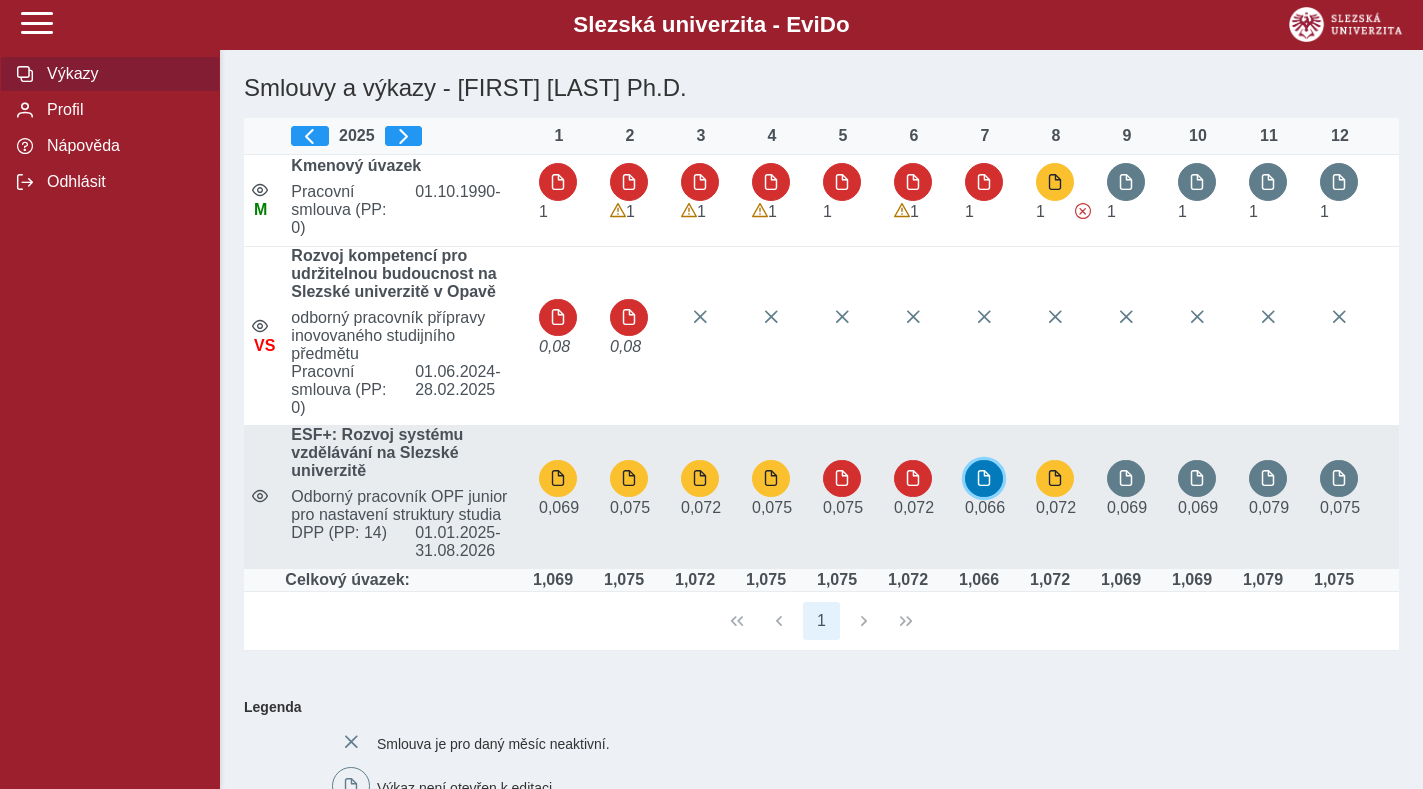 click at bounding box center (984, 478) 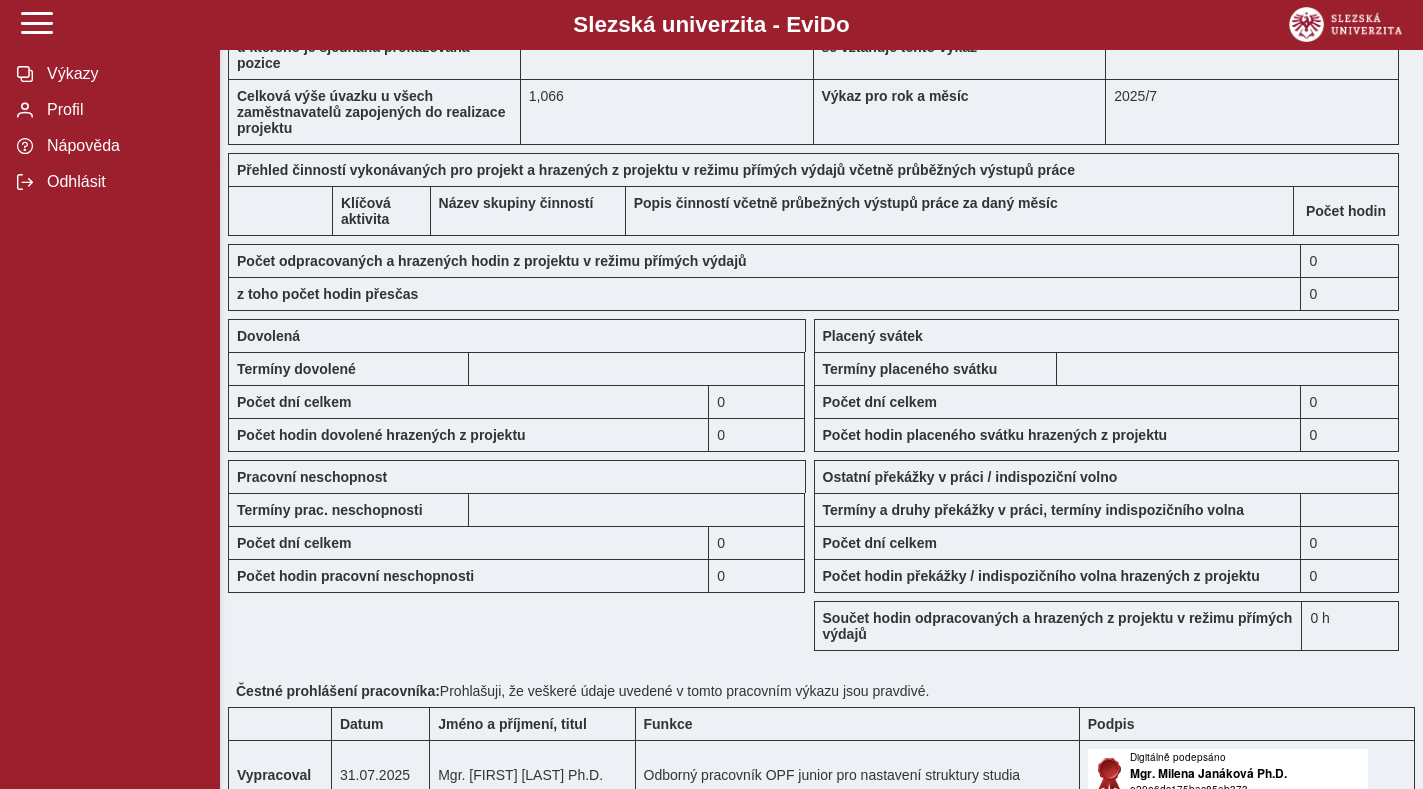 scroll, scrollTop: 709, scrollLeft: 0, axis: vertical 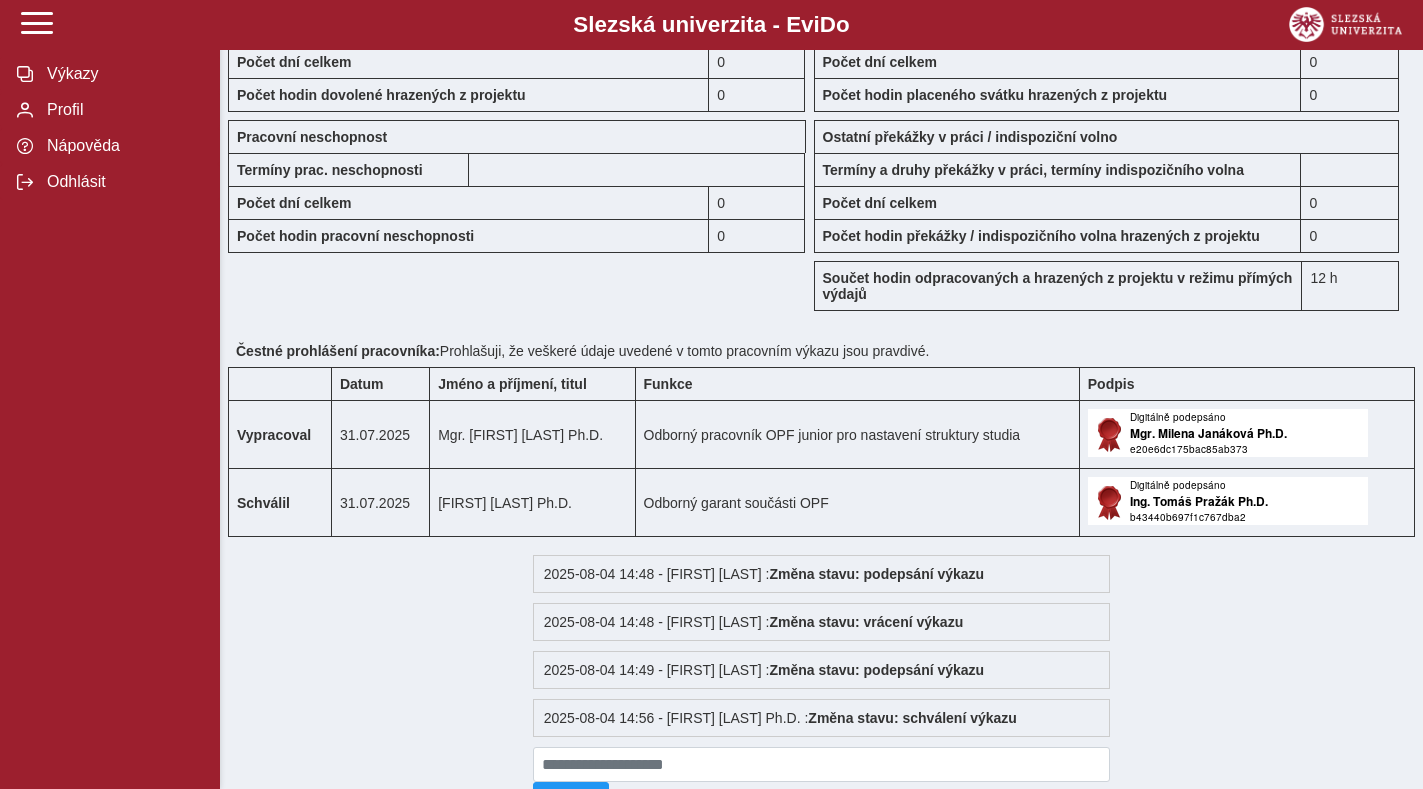 type 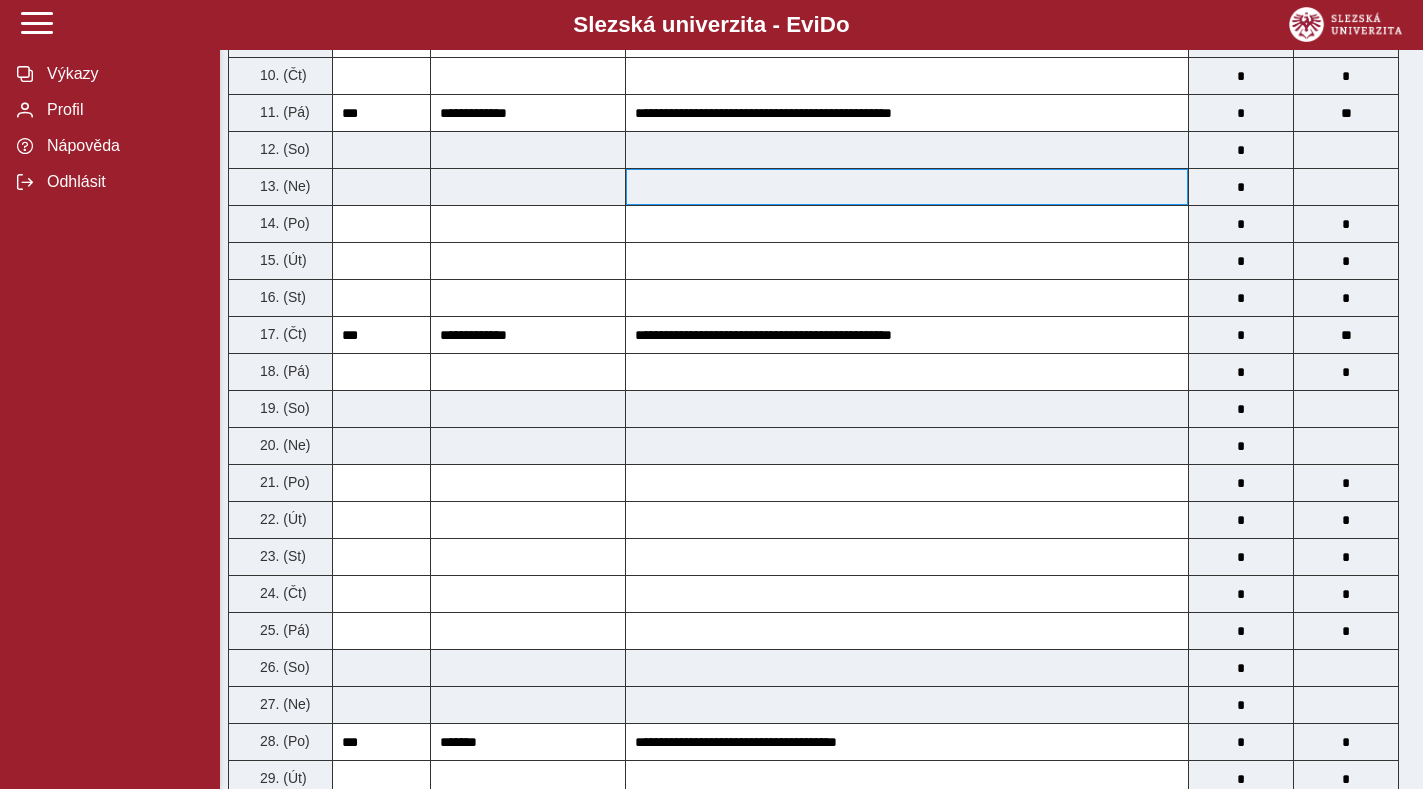 scroll, scrollTop: 0, scrollLeft: 0, axis: both 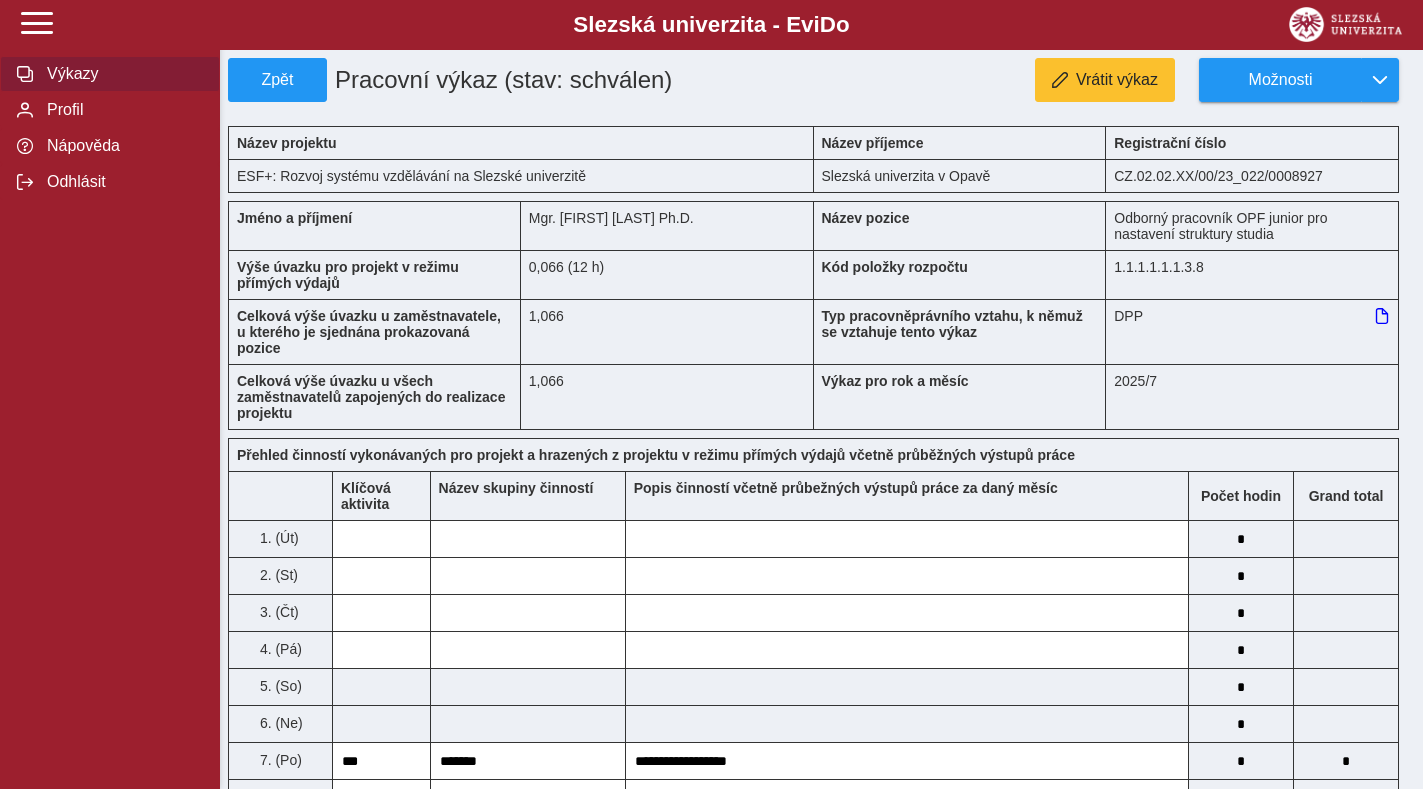 click on "Výkazy" at bounding box center [122, 74] 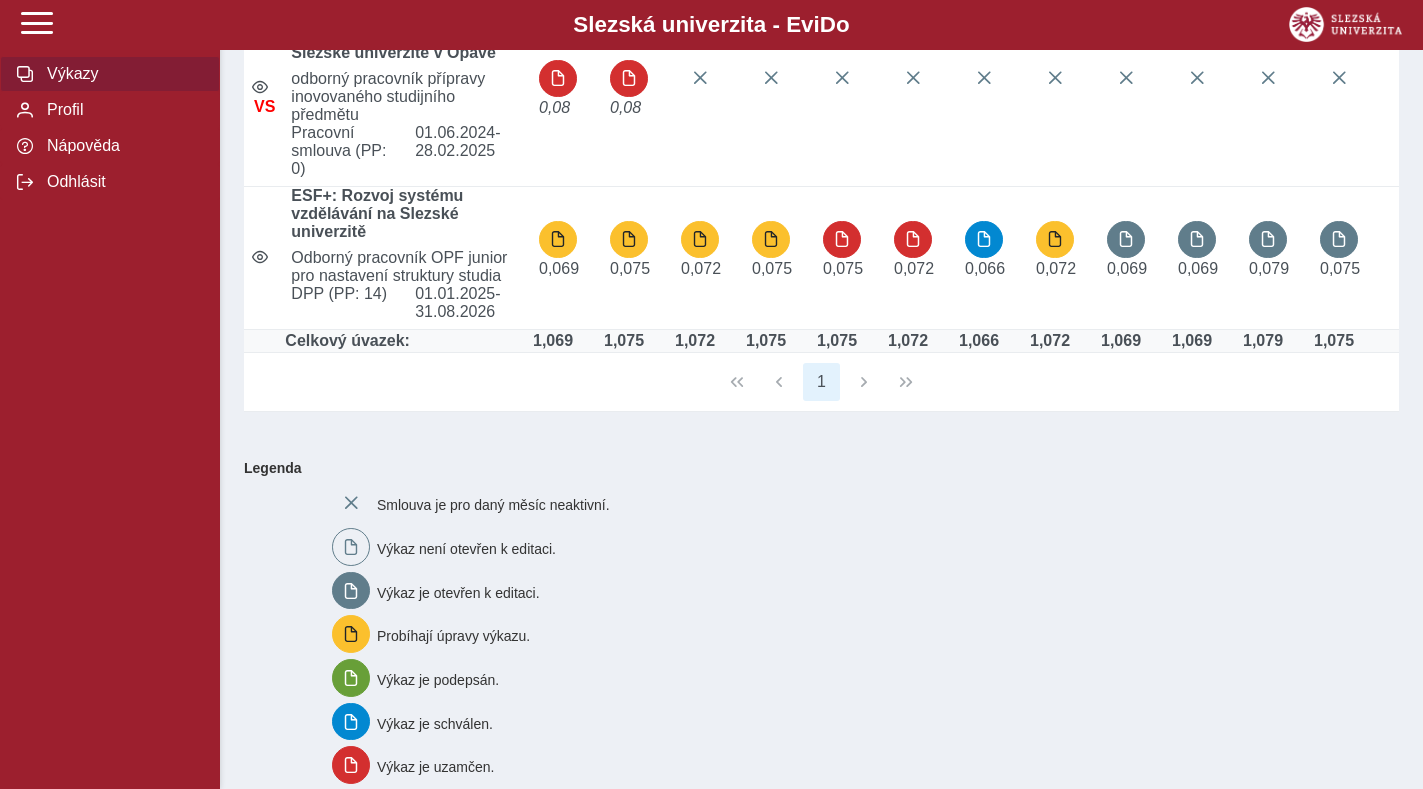 scroll, scrollTop: 0, scrollLeft: 0, axis: both 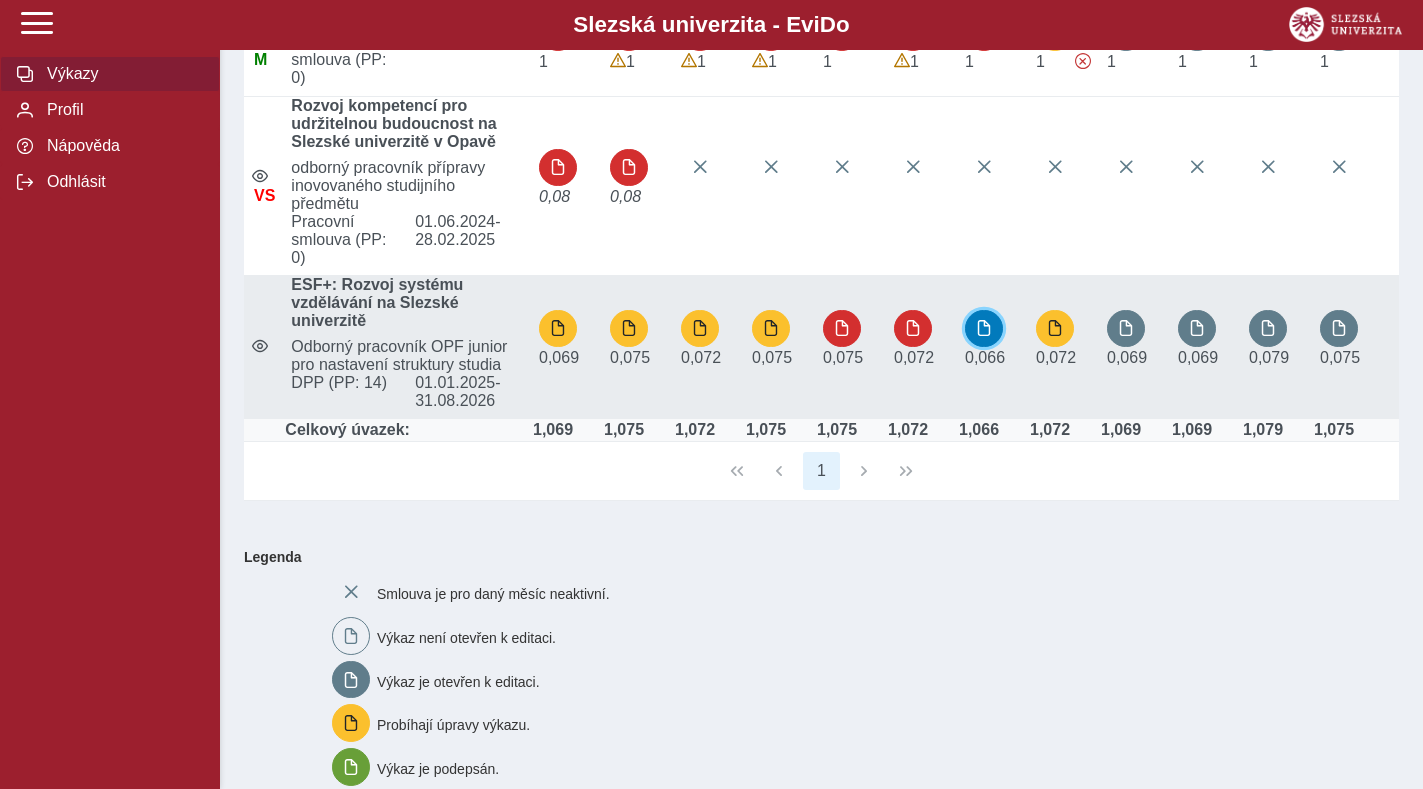 click at bounding box center (984, 328) 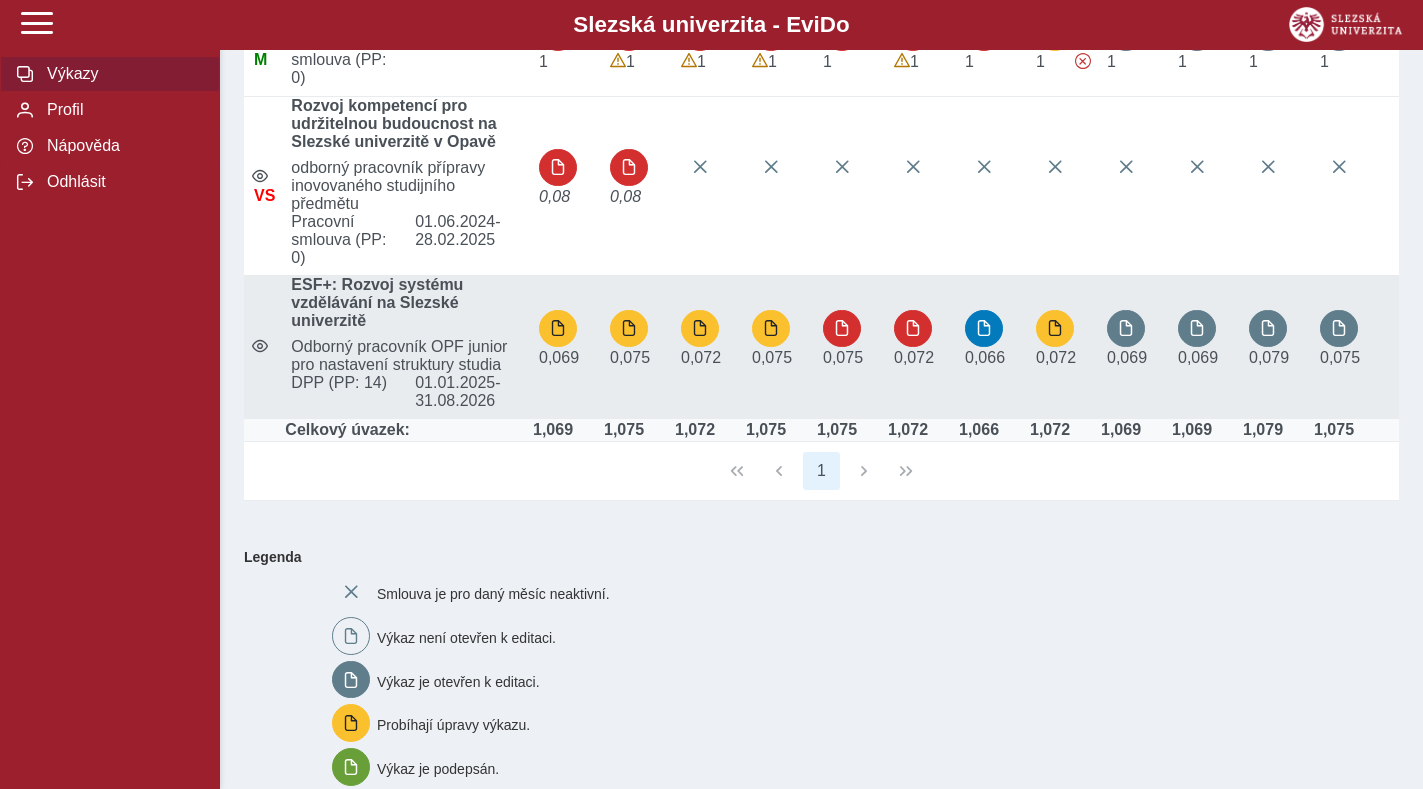 scroll, scrollTop: 0, scrollLeft: 0, axis: both 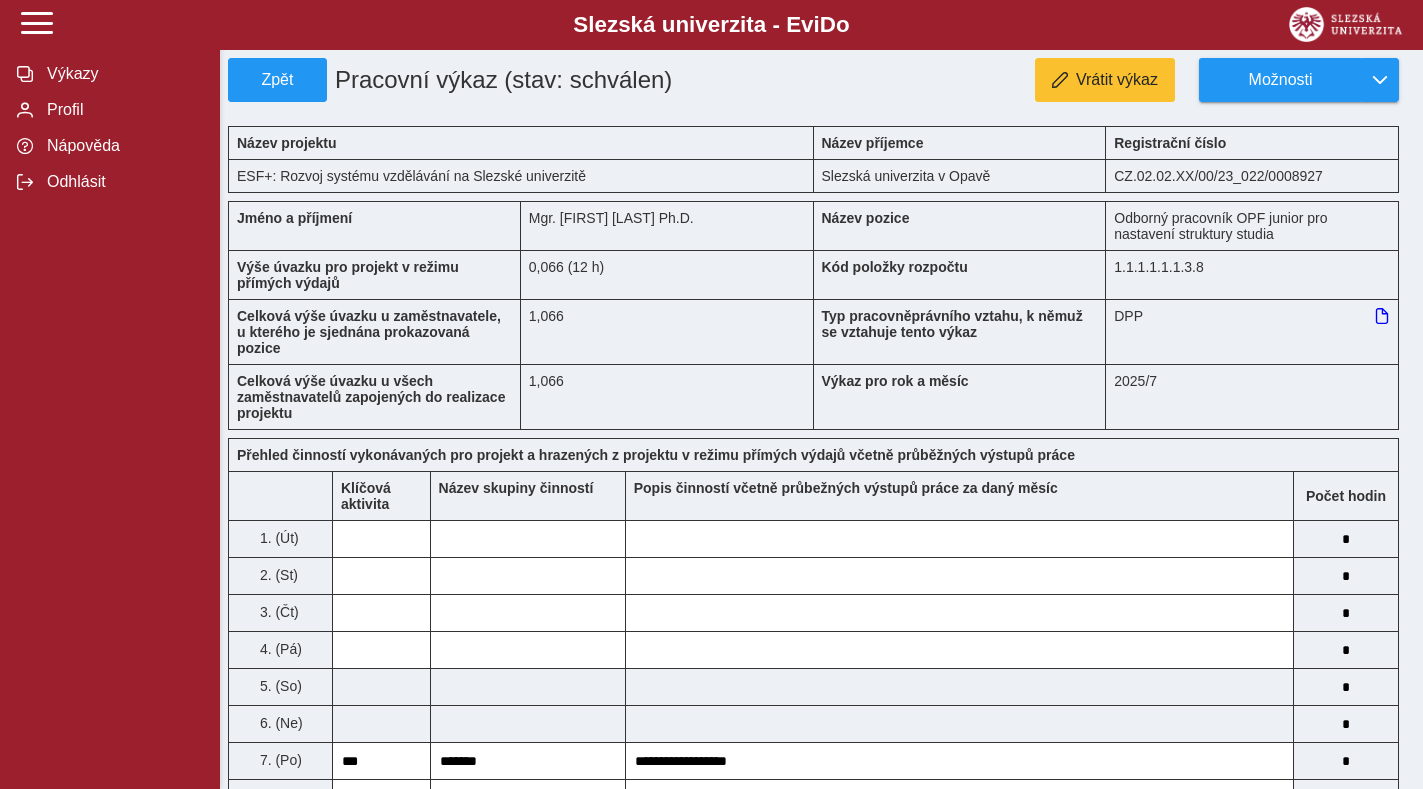 type 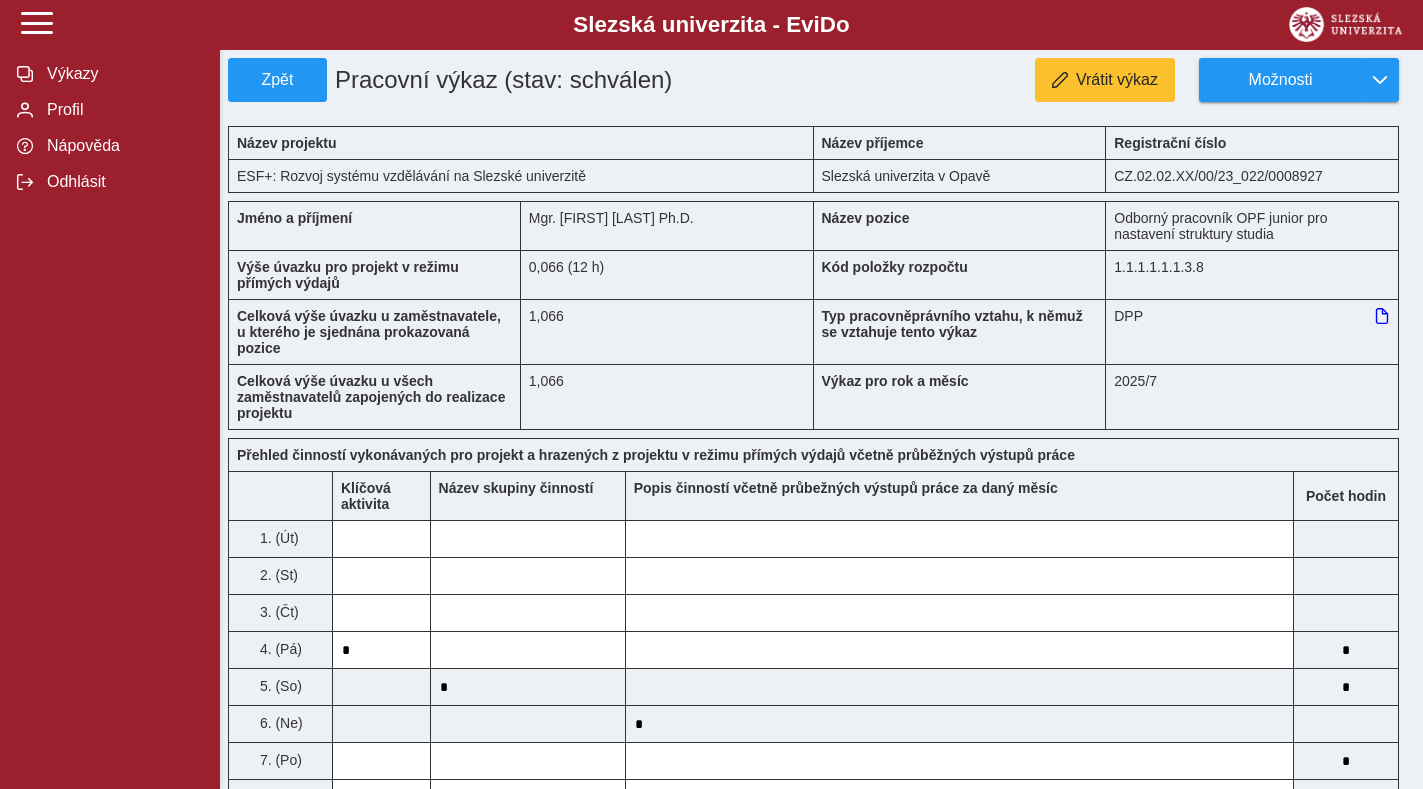 type on "*" 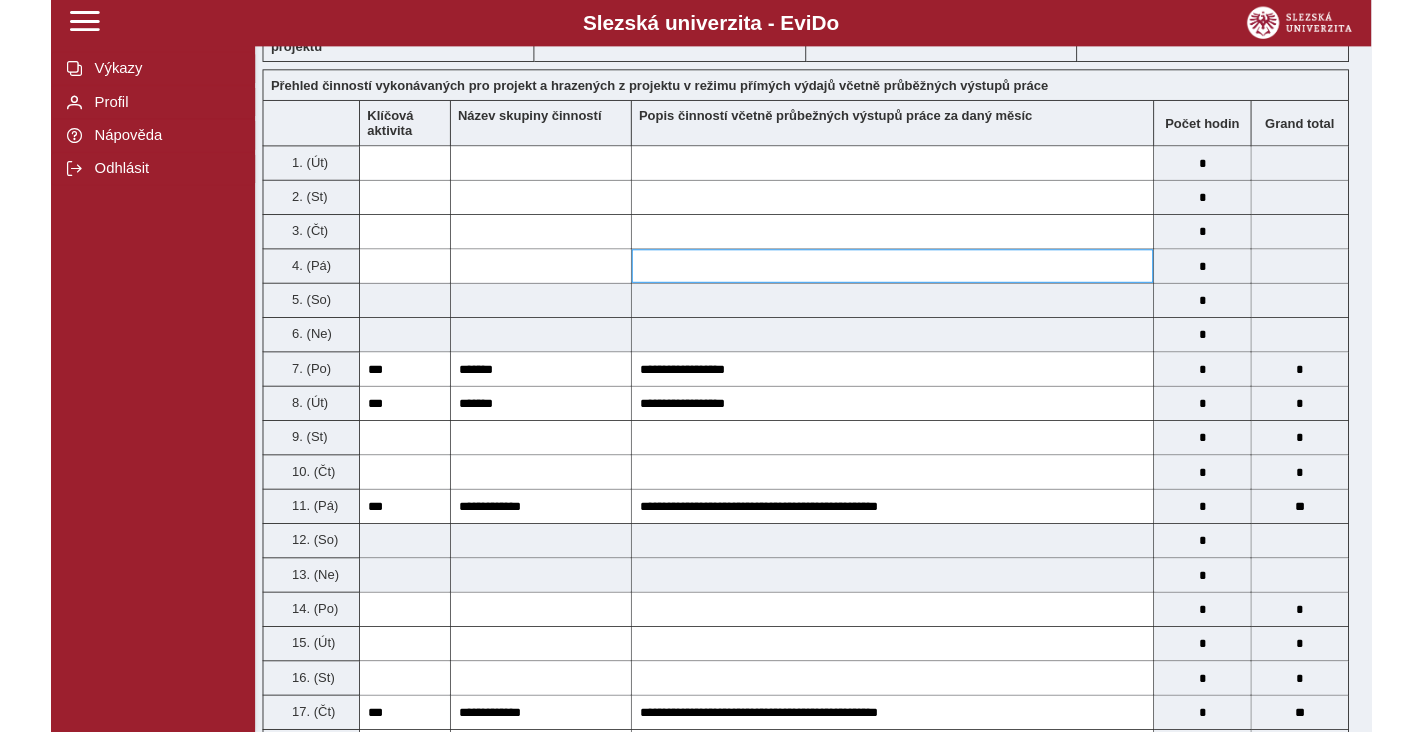 scroll, scrollTop: 0, scrollLeft: 0, axis: both 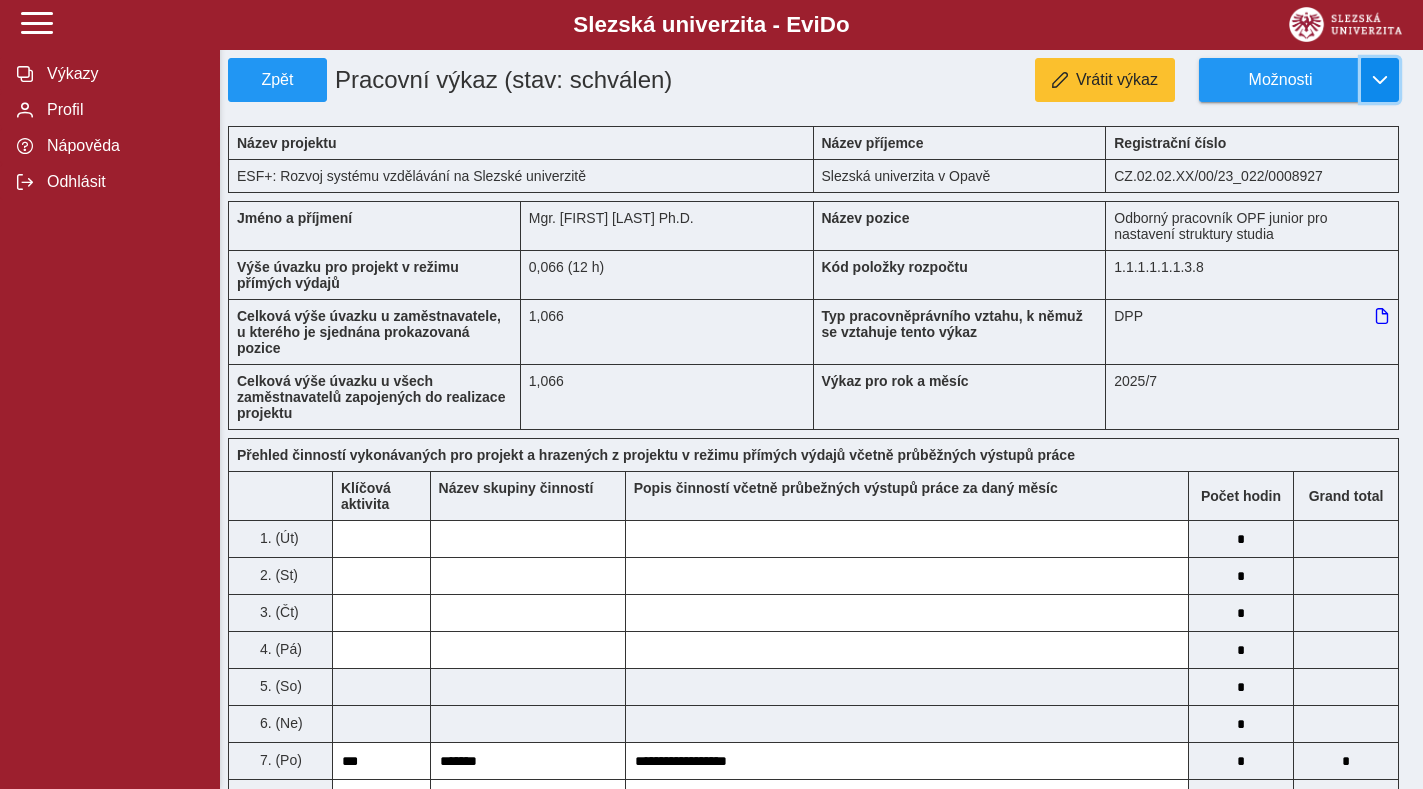 click at bounding box center [1380, 80] 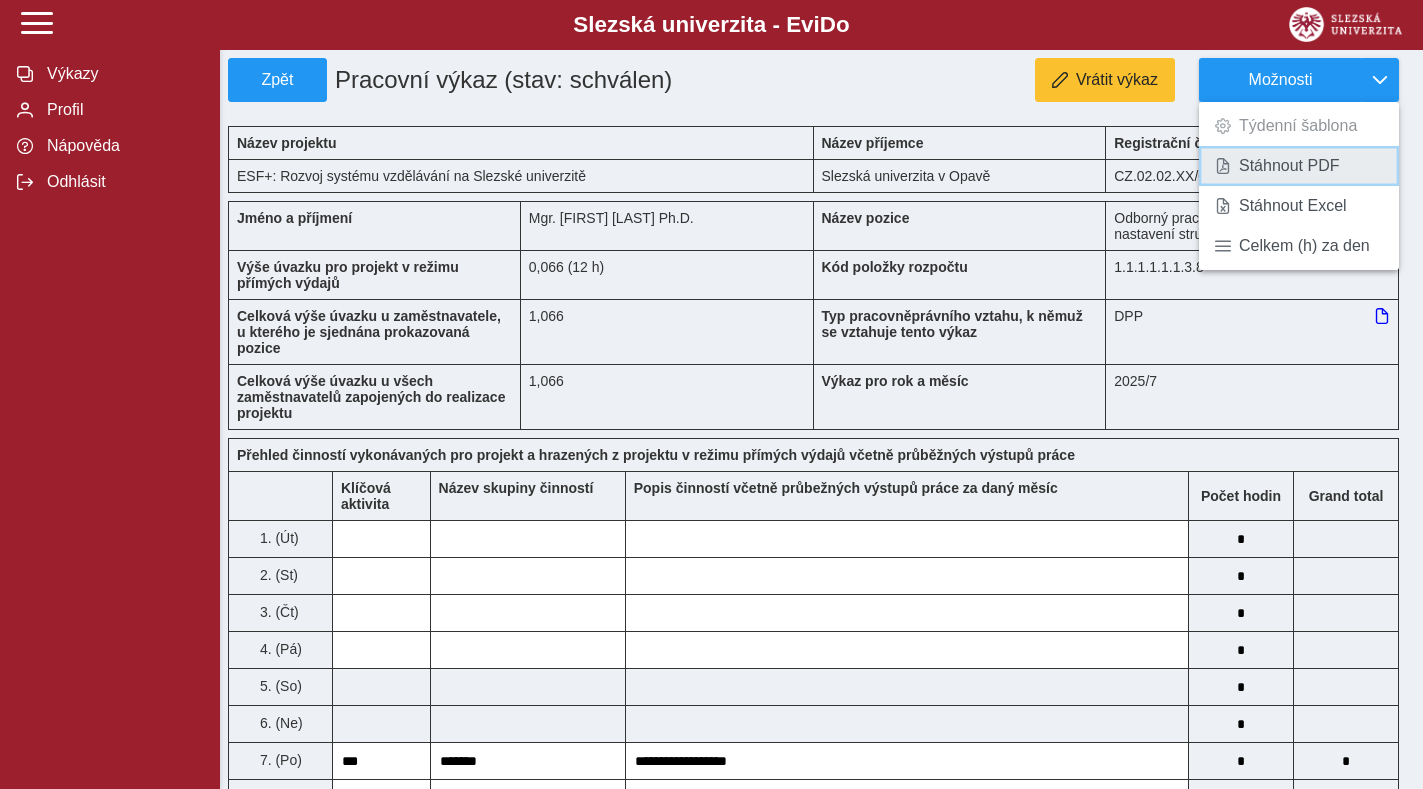 click on "Stáhnout PDF" at bounding box center (1289, 166) 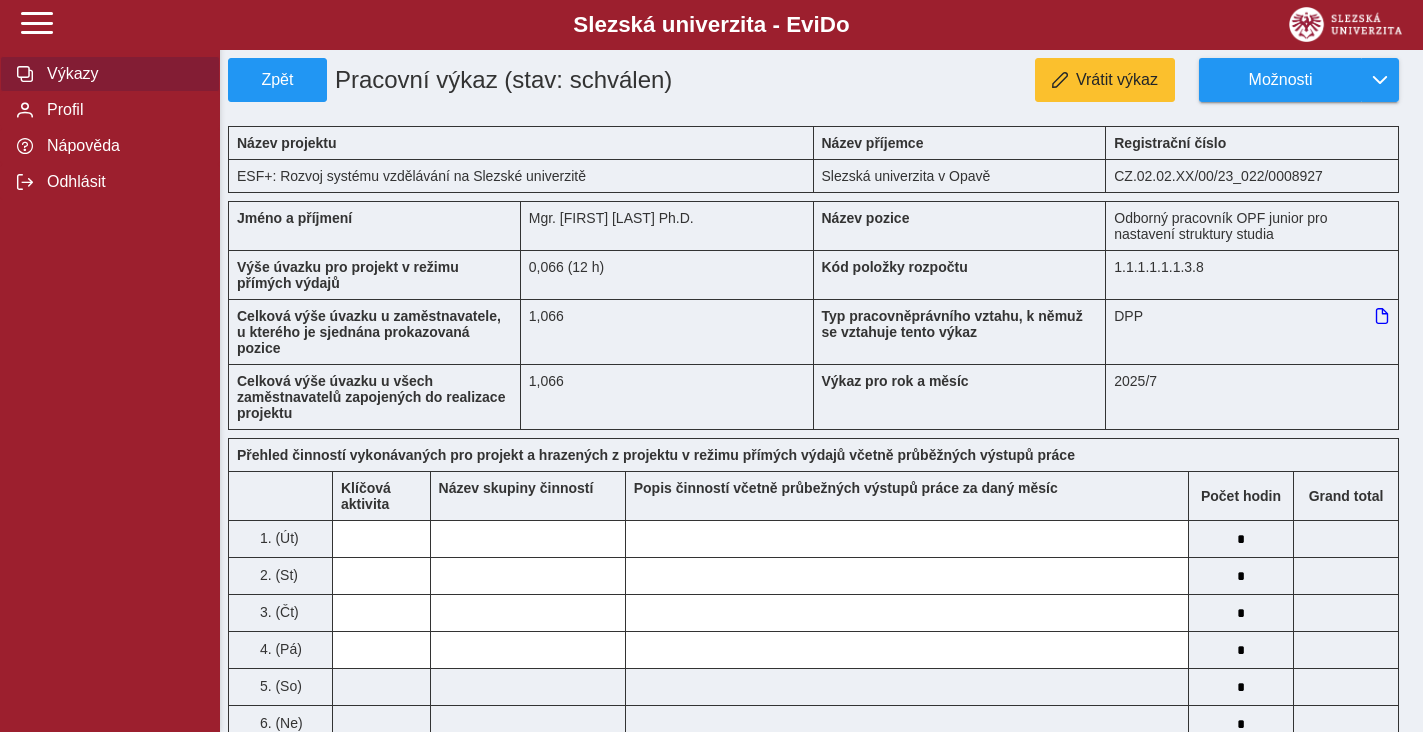 click on "Výkazy" at bounding box center (122, 74) 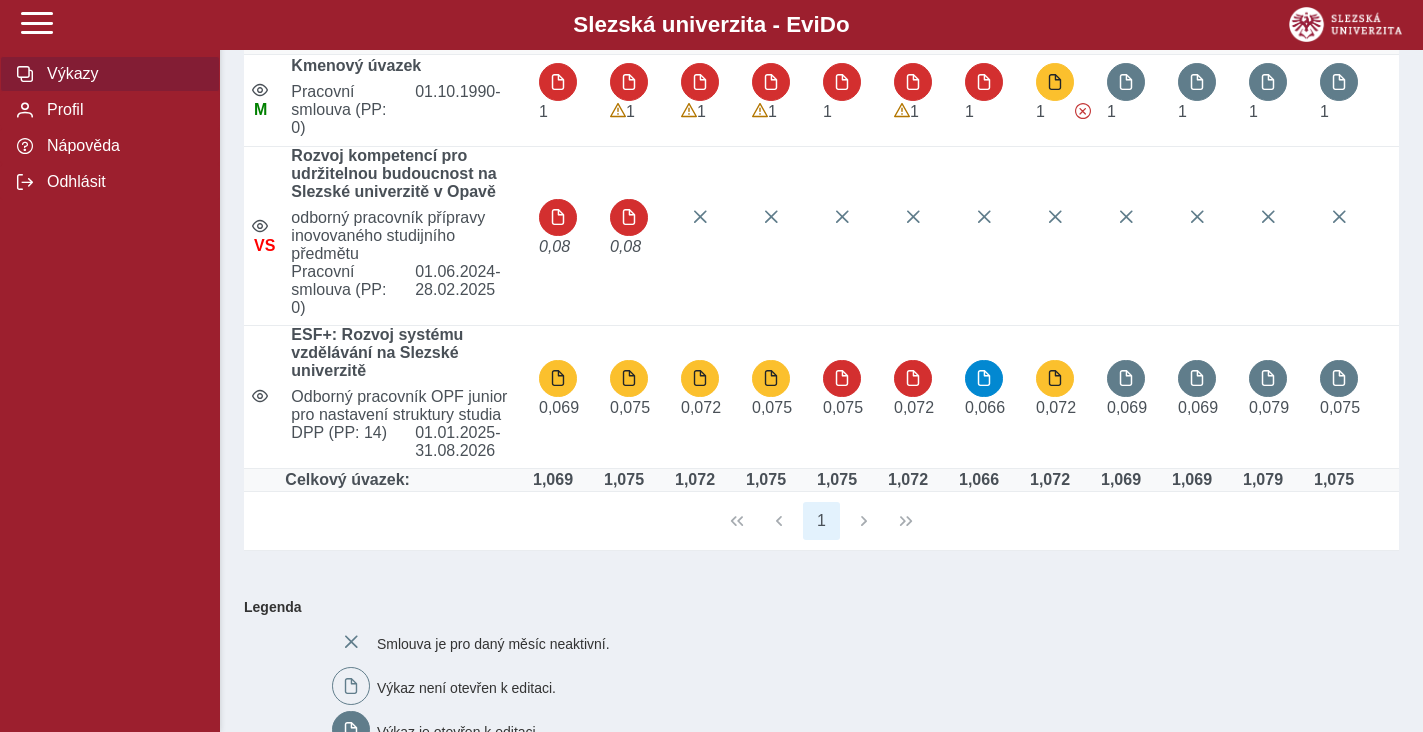 scroll, scrollTop: 0, scrollLeft: 0, axis: both 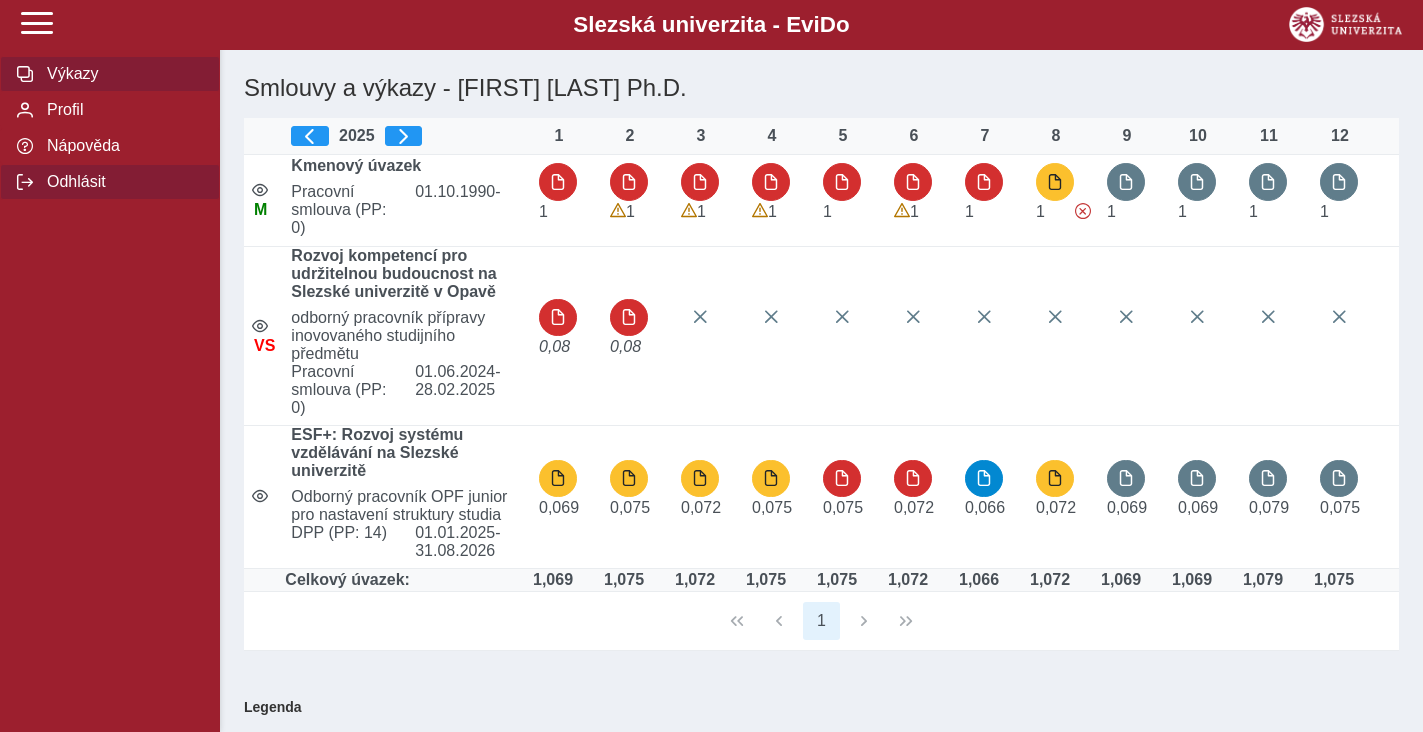 click on "Odhlásit" at bounding box center [122, 182] 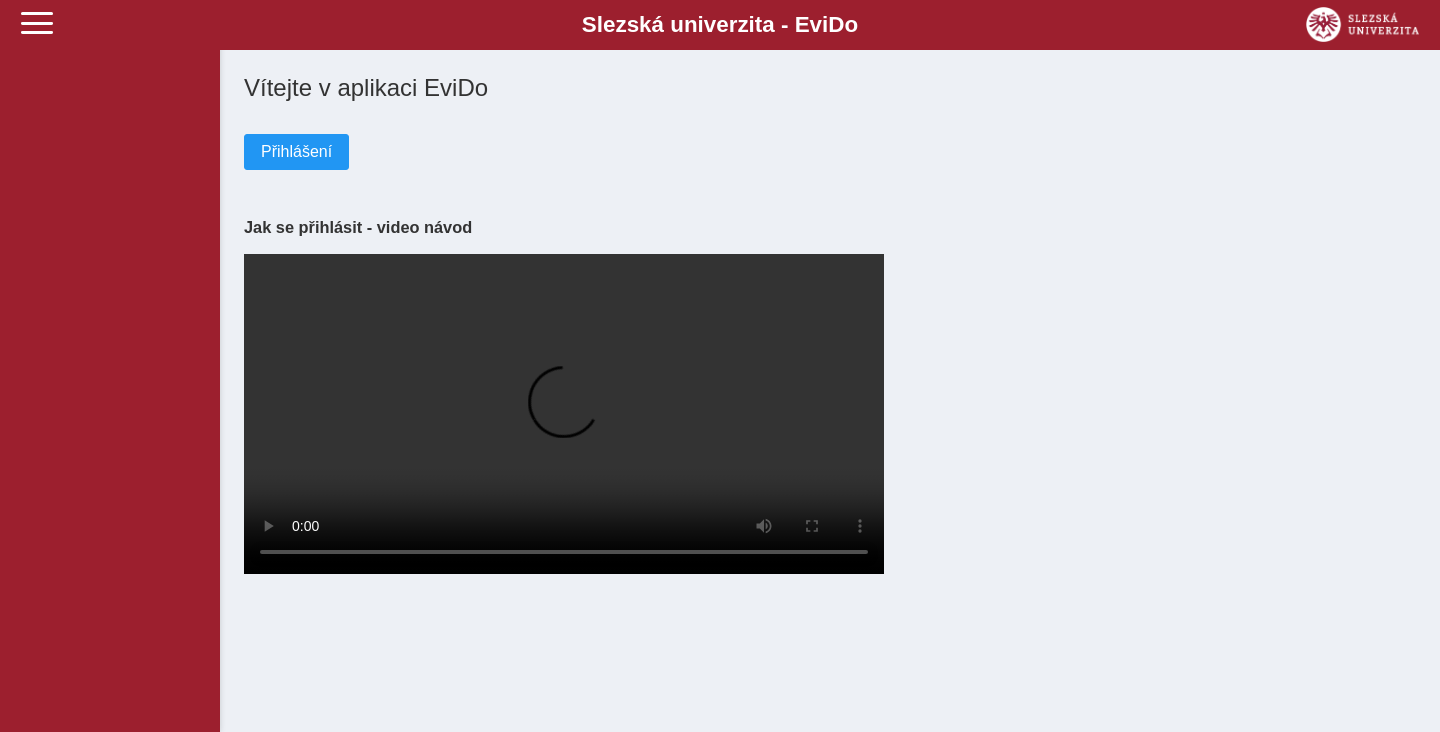 scroll, scrollTop: 0, scrollLeft: 0, axis: both 